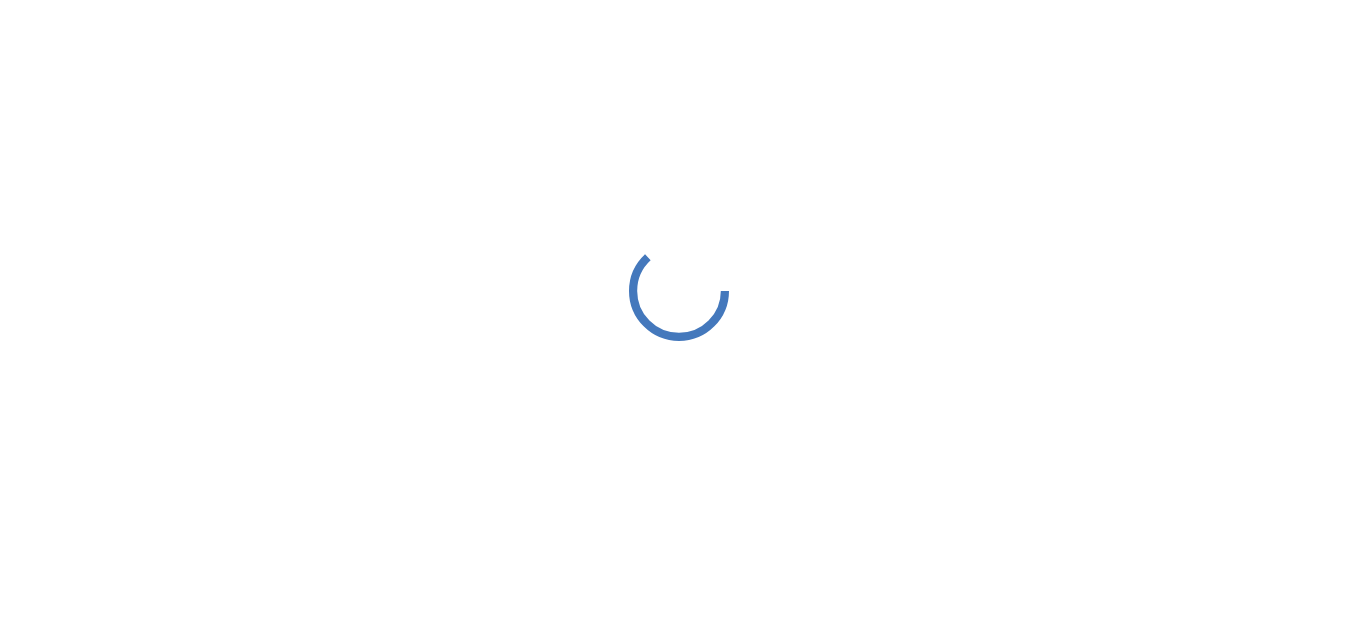 scroll, scrollTop: 0, scrollLeft: 0, axis: both 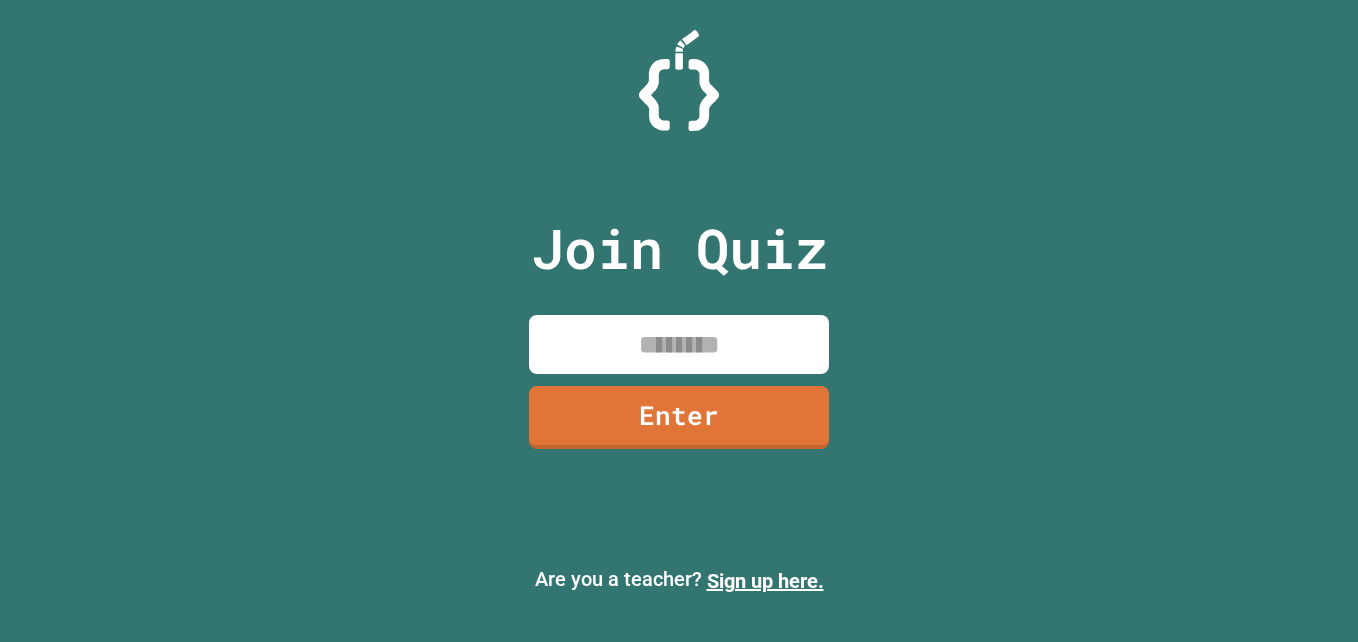 drag, startPoint x: 614, startPoint y: 308, endPoint x: 594, endPoint y: 343, distance: 40.311287 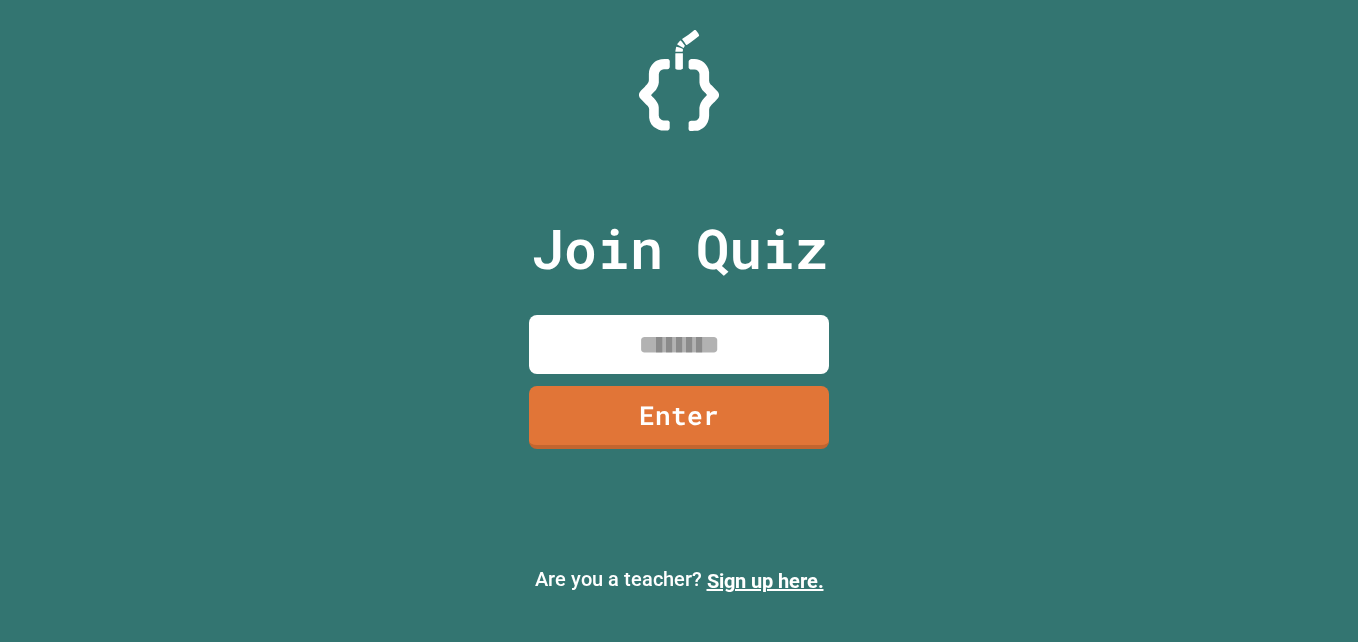 click on "Join Quiz Enter" at bounding box center [679, 321] 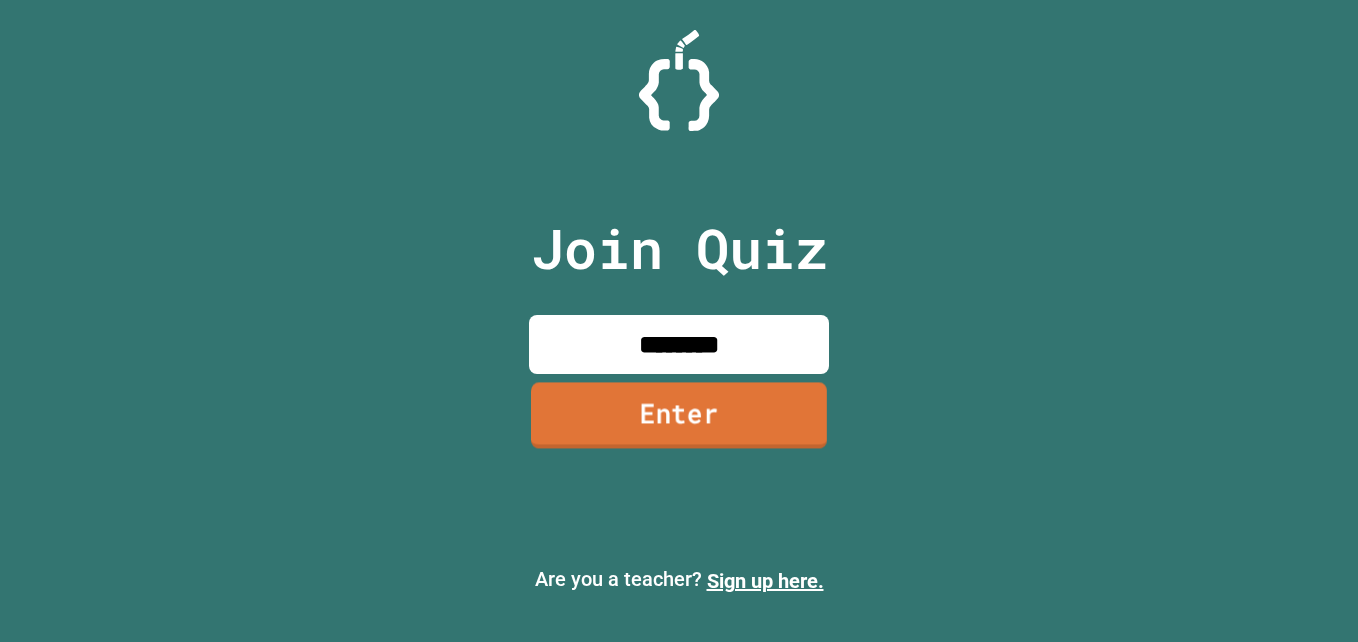 type on "********" 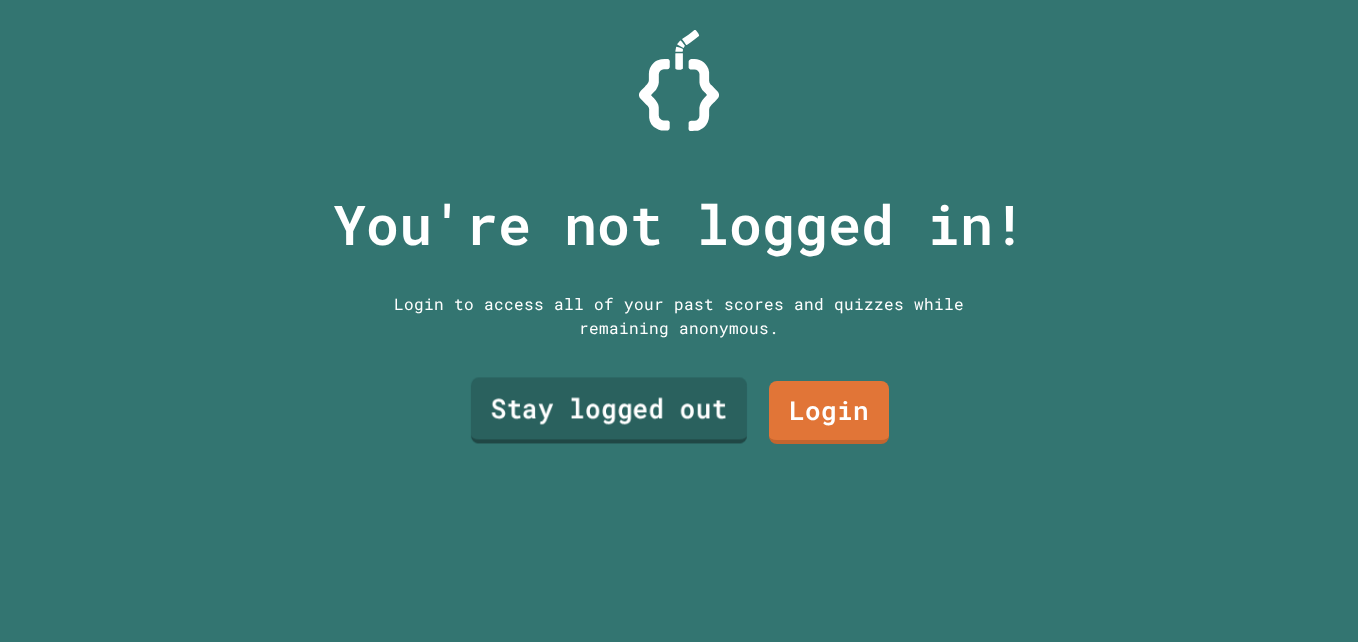 click on "Stay logged out" at bounding box center (609, 410) 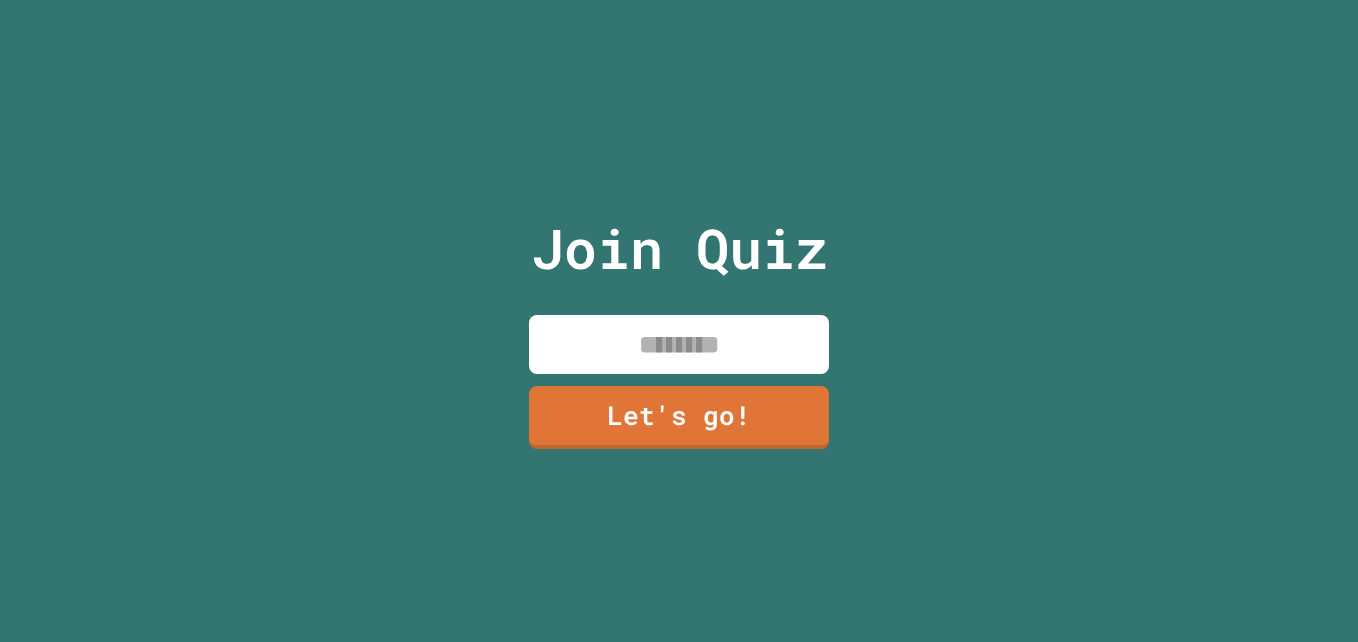 click at bounding box center (679, 344) 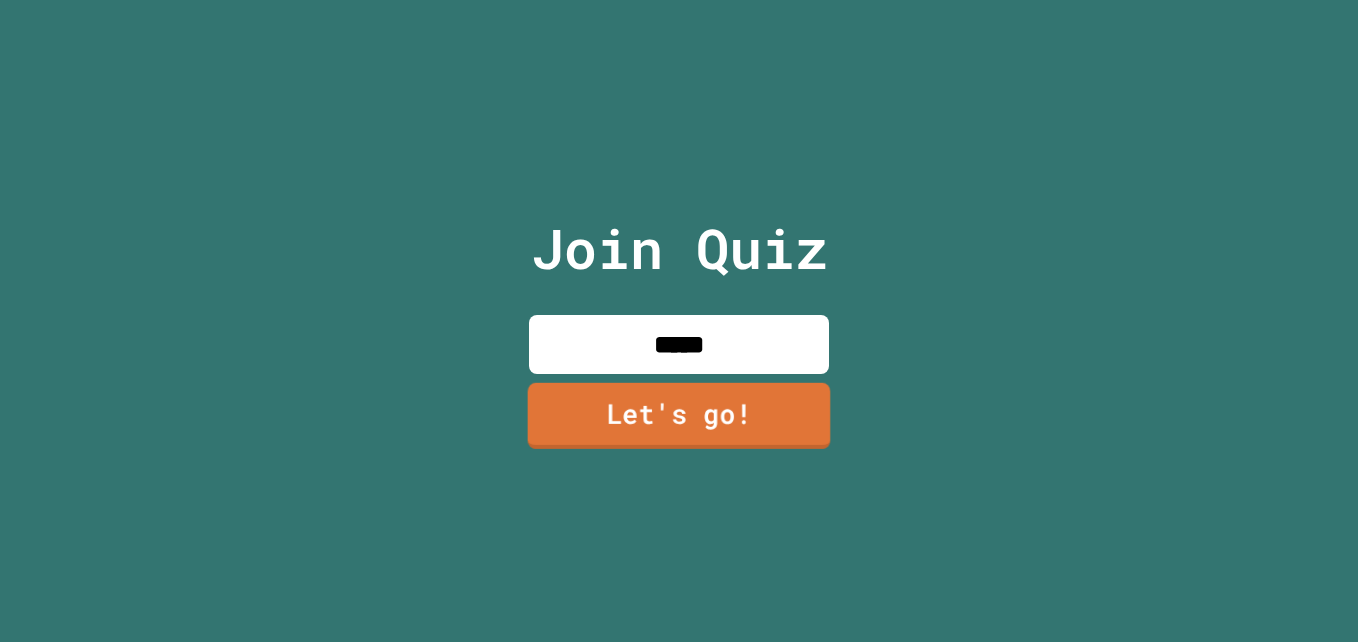 type on "*****" 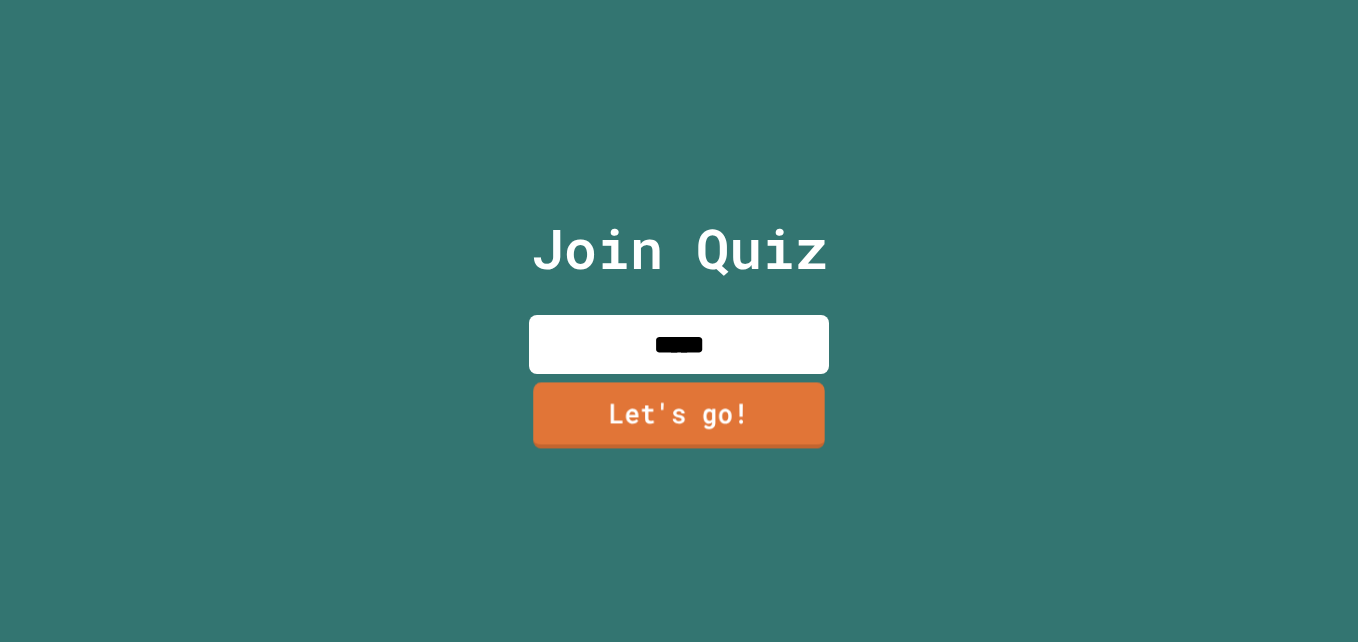 click on "Let's go!" at bounding box center [679, 416] 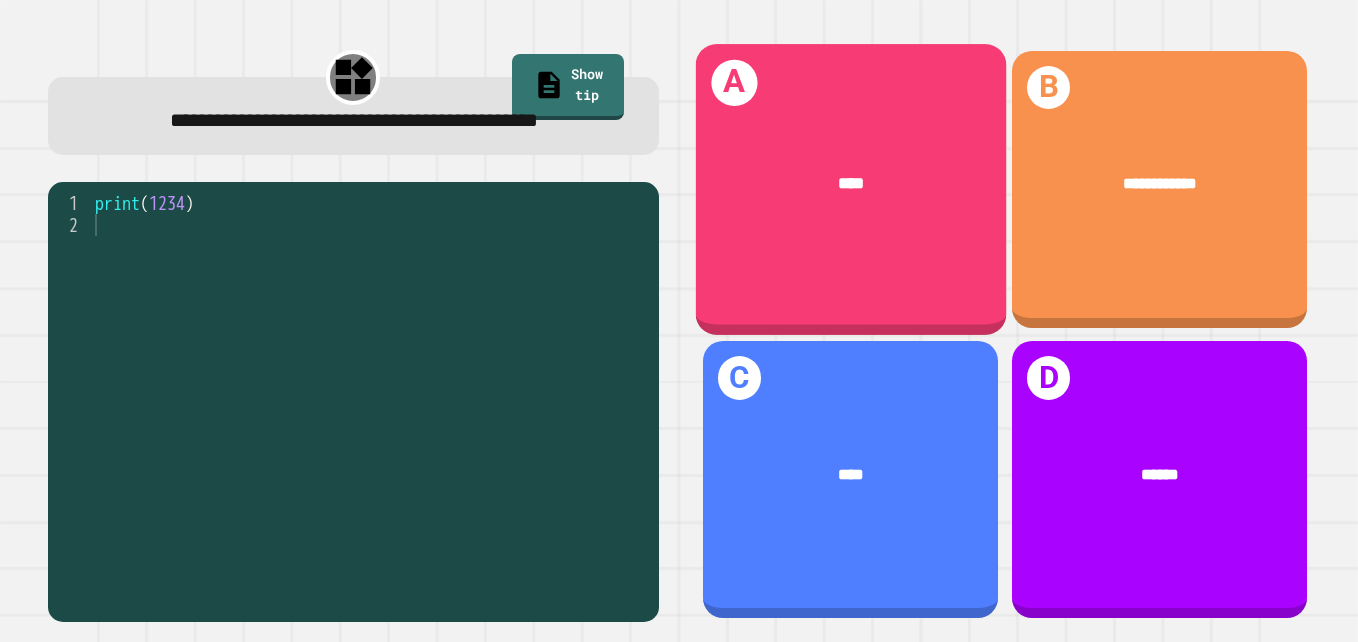 click on "A ****" at bounding box center [850, 189] 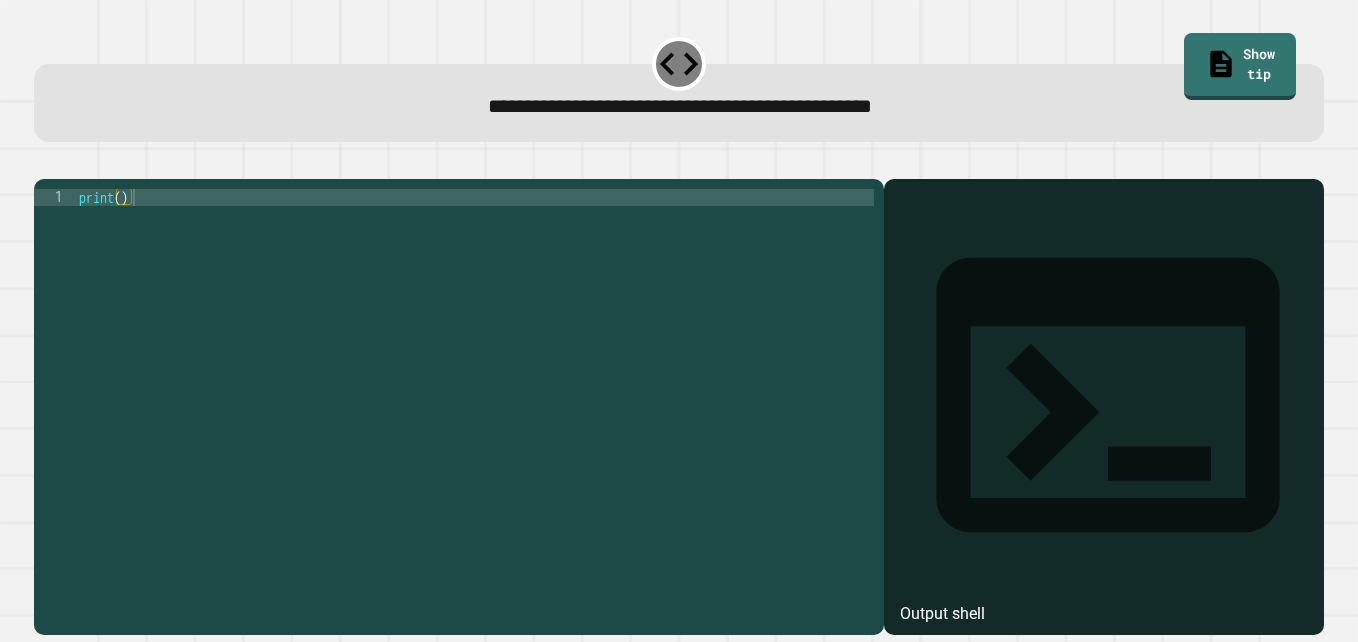 click on "1 print ( )     XXXXXXXXXXXXXXXXXXXXXXXXXXXXXXXXXXXXXXXXXXXXXXXXXXXXXXXXXXXXXXXXXXXXXXXXXXXXXXXXXXXXXXXXXXXXXXXXXXXXXXXXXXXXXXXXXXXXXXXXXXXXXXXXXXXXXXXXXXXXXXXXXXXXXXXXXXXXXXXXXXXXXXXXXXXXXXXXXXXXXXXXXXXXXXXXXXXXXXXXXXXXXXXXXXXXXXXXXXXXXXXXXXXXXXXXXXXXXXXXXXXXXXXXXXXXXXXXXXXXXXXXXXXXXXXXXXXXXXXXXXXXXXXXXXXXXXXXXXXXXXXXXXXXXXXXXXXXXXXXXXXXXXXXXXXXXXXXXXXXXXXXXXXXXXXXXXXXXXXXXXXXXXXXXXXXXXXXXXXXXXXXXXXXXXXXXXXXXXXXXXXXXXXXXXXXXXXXXXXXXXXXXXXXXXXXXXXXXXXXXXXXXXXXXXXXXXXXXXXXXXXXXXXXXXXXXXXXXXXXXXXXXXXXXXXXXXXXXXXXXXXXXXXXXXXX" at bounding box center [459, 407] 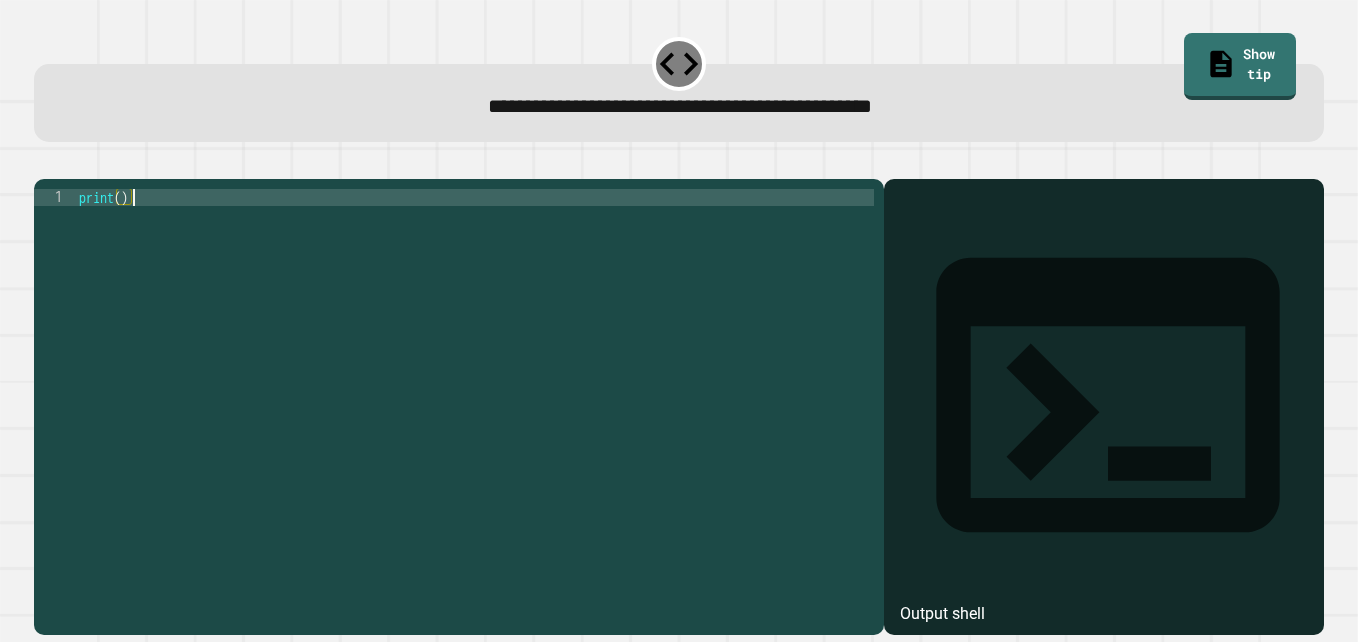 click on "print ( )" at bounding box center (474, 384) 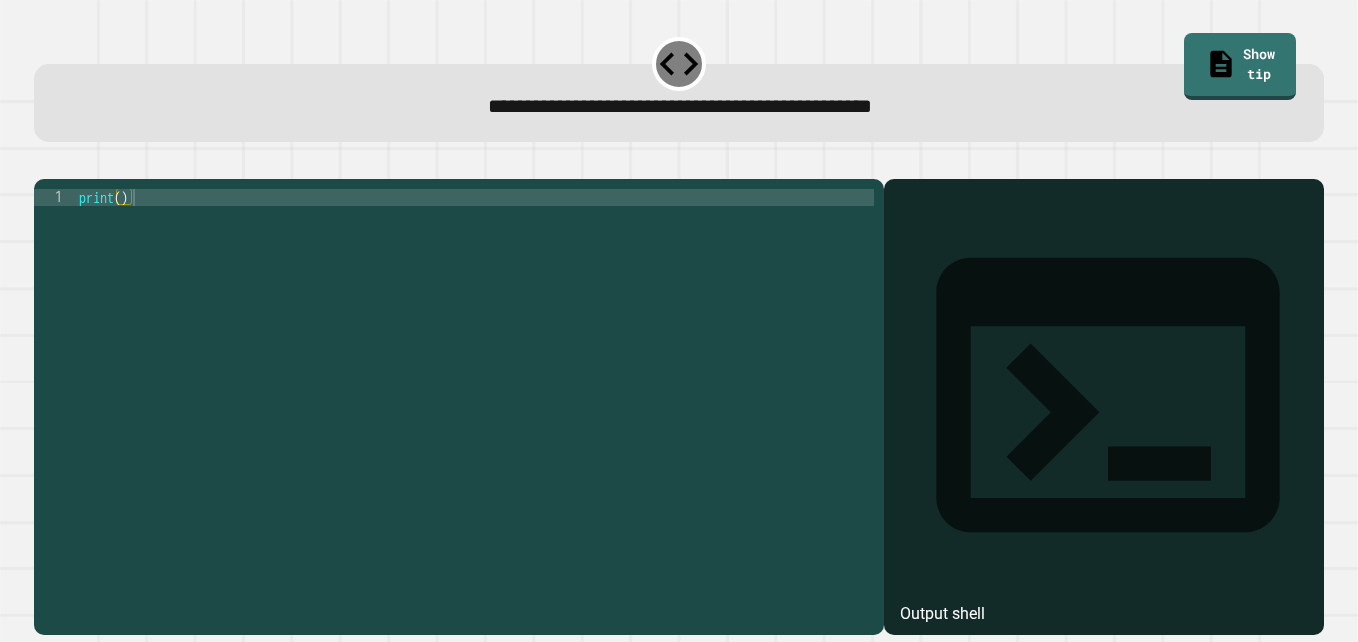 click on "1 print ( )     XXXXXXXXXXXXXXXXXXXXXXXXXXXXXXXXXXXXXXXXXXXXXXXXXXXXXXXXXXXXXXXXXXXXXXXXXXXXXXXXXXXXXXXXXXXXXXXXXXXXXXXXXXXXXXXXXXXXXXXXXXXXXXXXXXXXXXXXXXXXXXXXXXXXXXXXXXXXXXXXXXXXXXXXXXXXXXXXXXXXXXXXXXXXXXXXXXXXXXXXXXXXXXXXXXXXXXXXXXXXXXXXXXXXXXXXXXXXXXXXXXXXXXXXXXXXXXXXXXXXXXXXXXXXXXXXXXXXXXXXXXXXXXXXXXXXXXXXXXXXXXXXXXXXXXXXXXXXXXXXXXXXXXXXXXXXXXXXXXXXXXXXXXXXXXXXXXXXXXXXXXXXXXXXXXXXXXXXXXXXXXXXXXXXXXXXXXXXXXXXXXXXXXXXXXXXXXXXXXXXXXXXXXXXXXXXXXXXXXXXXXXXXXXXXXXXXXXXXXXXXXXXXXXXXXXXXXXXXXXXXXXXXXXXXXXXXXXXXXXXXXXXXXXXXXXX" at bounding box center (459, 407) 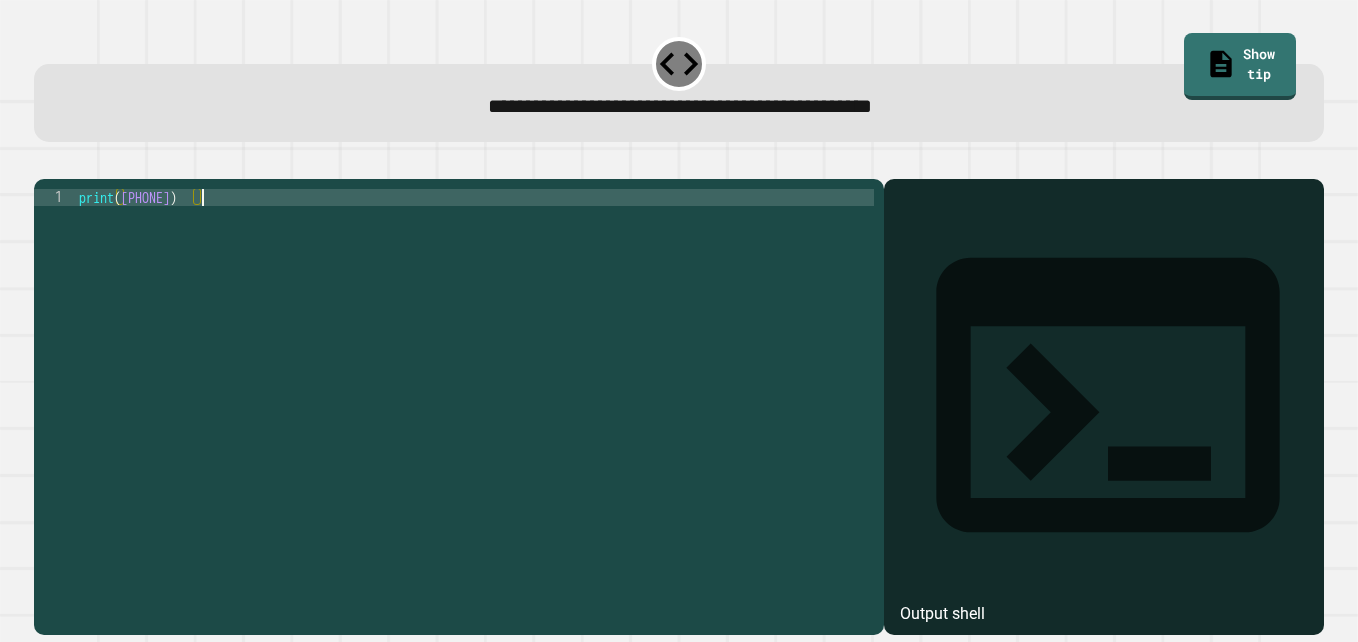 scroll, scrollTop: 0, scrollLeft: 8, axis: horizontal 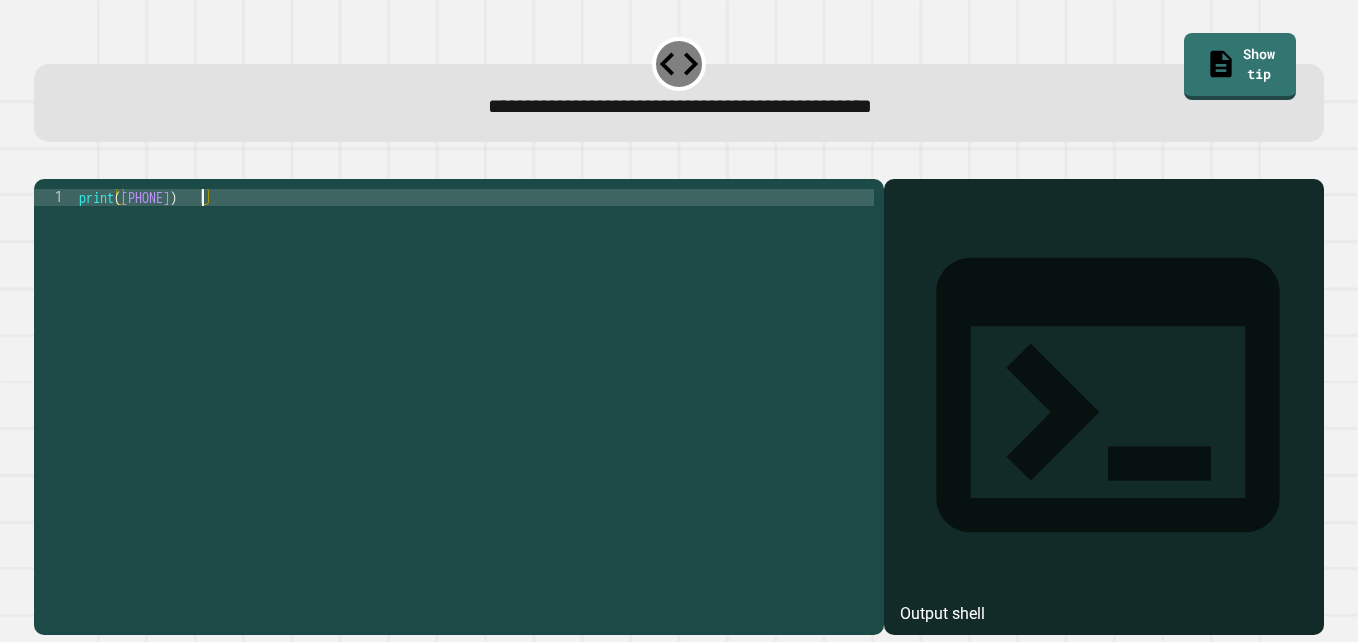 type on "**********" 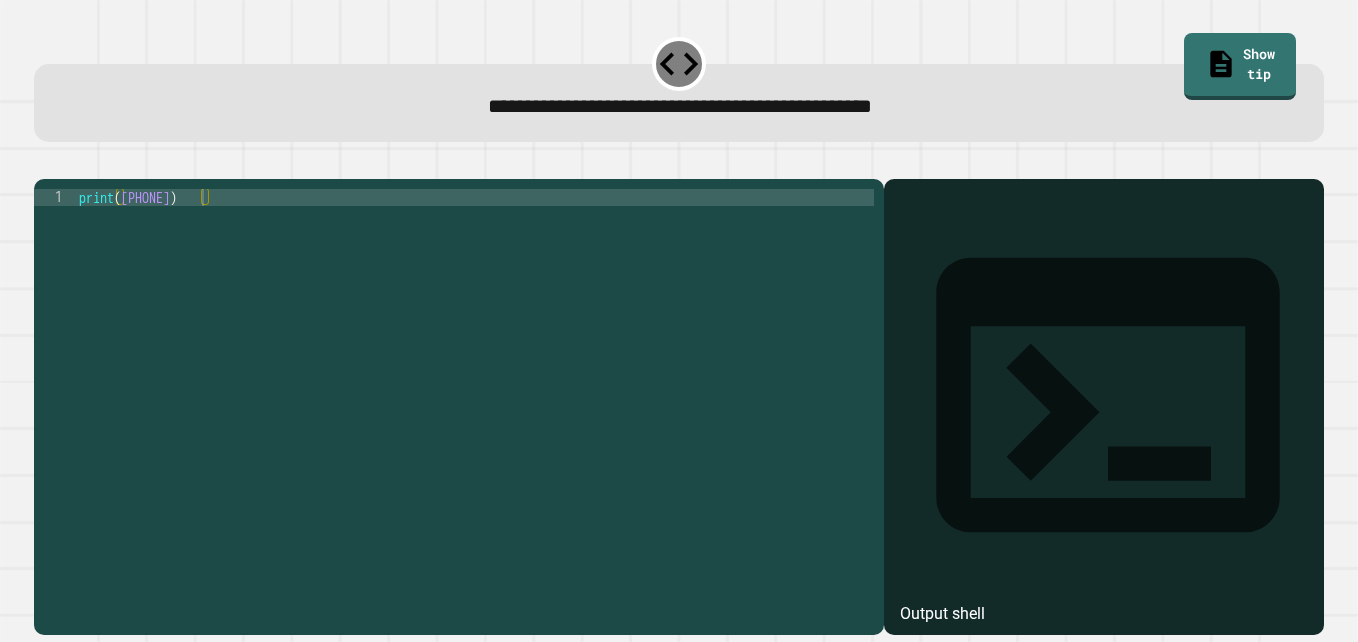 click 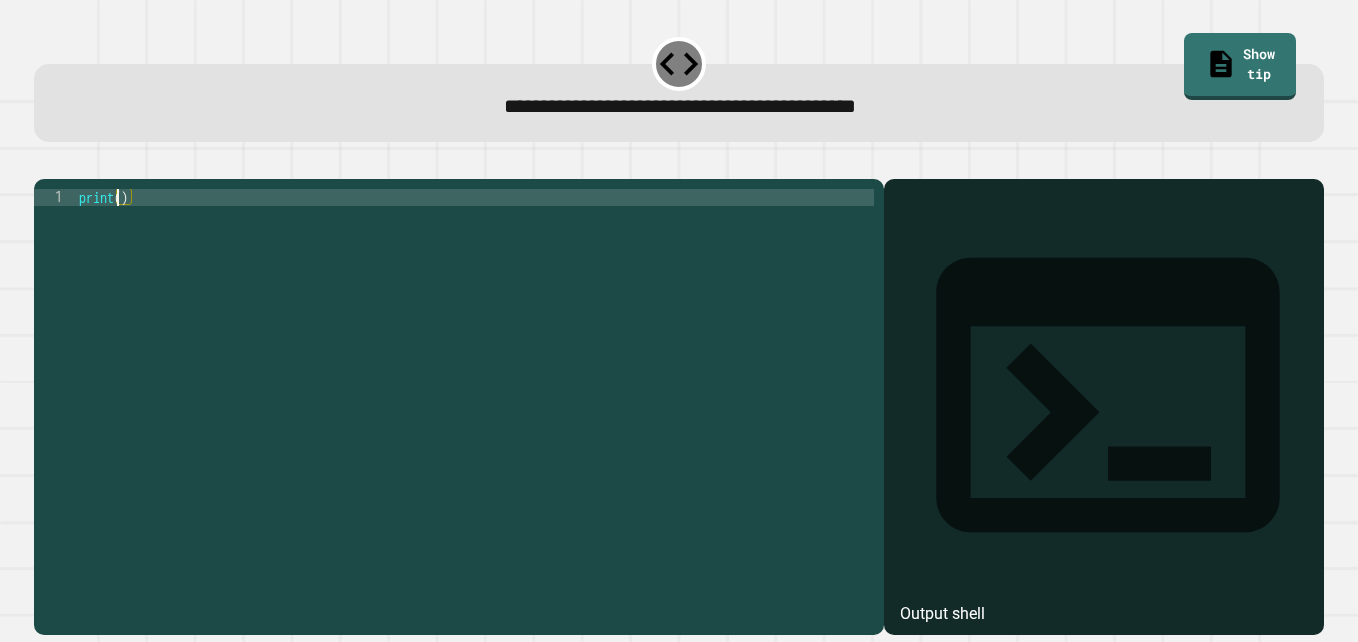 click on "print ( )" at bounding box center (474, 384) 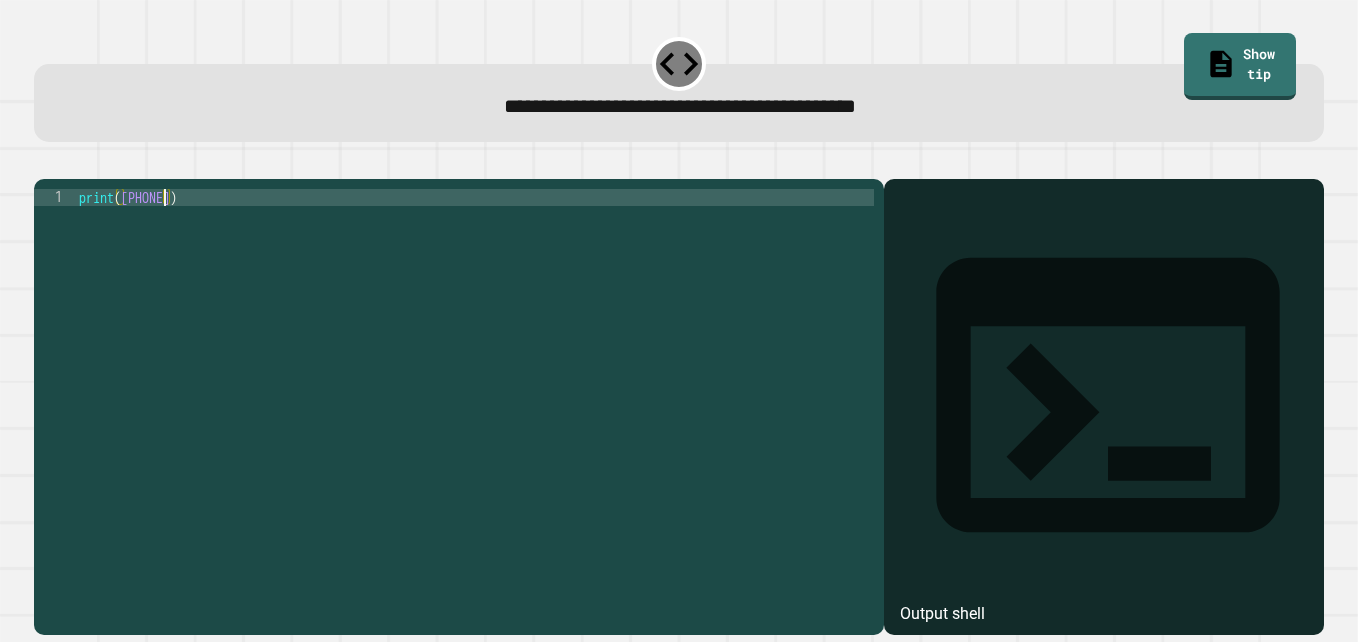 scroll, scrollTop: 0, scrollLeft: 6, axis: horizontal 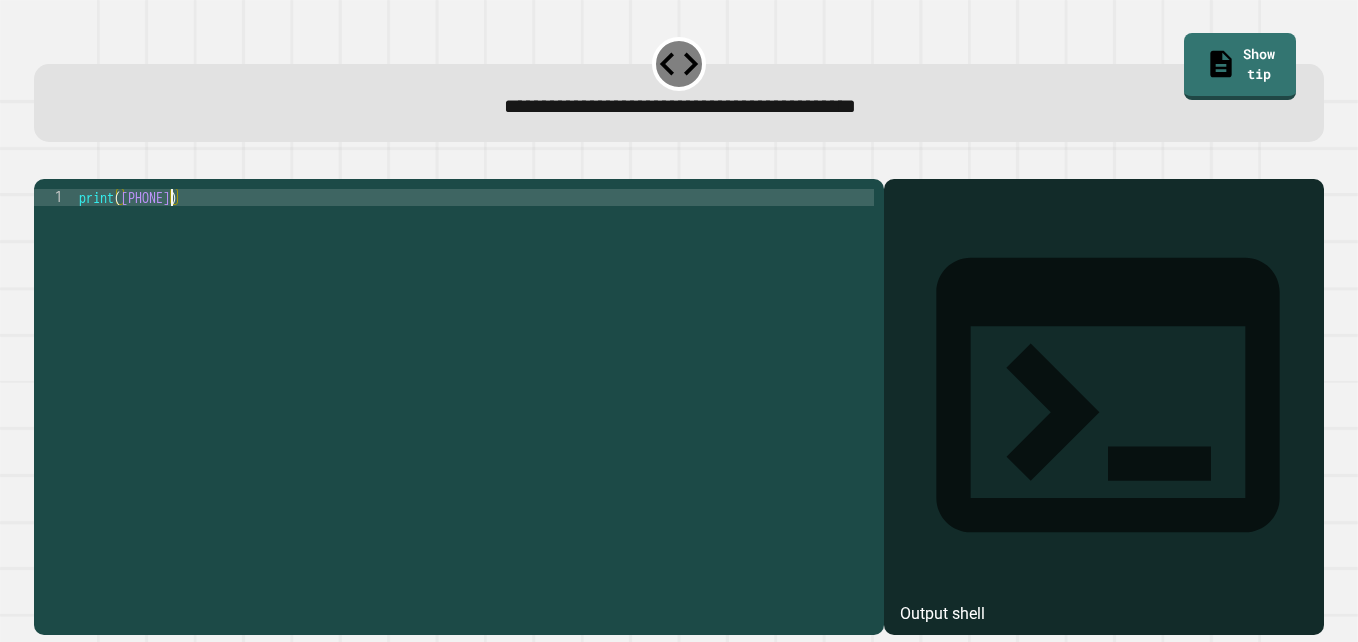 type on "**********" 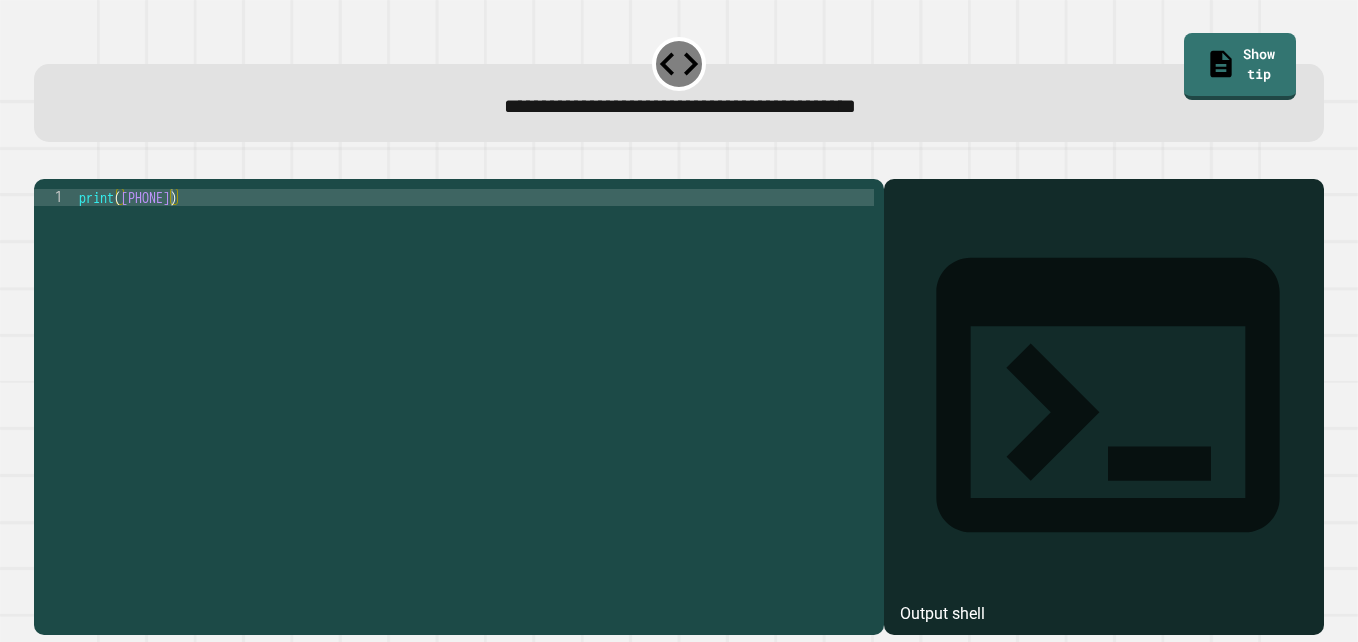 click at bounding box center [44, 163] 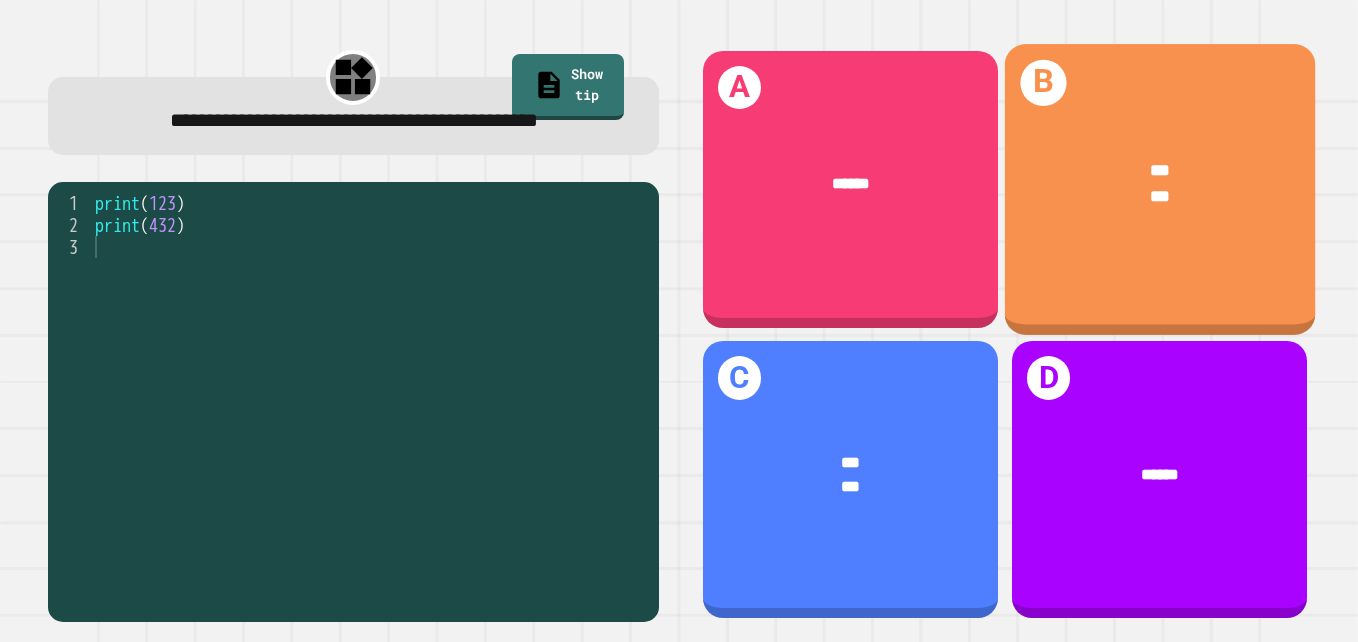 click on "B" at bounding box center [1043, 83] 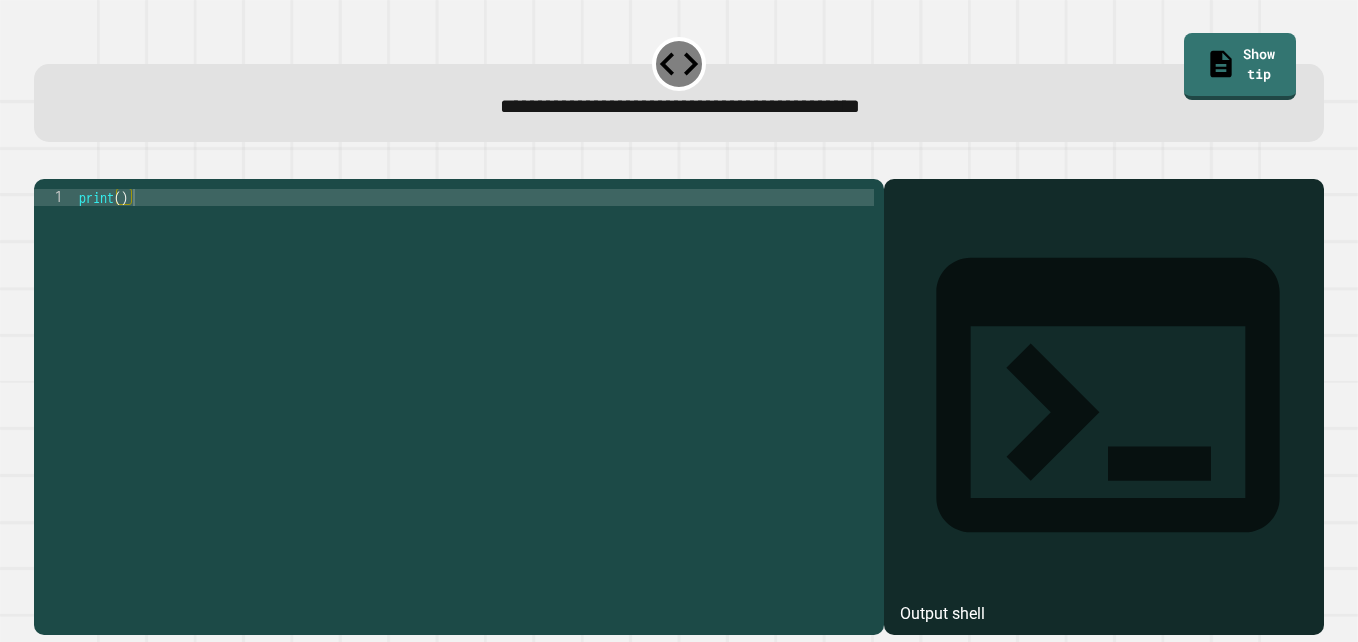 click on "Output shell" at bounding box center (942, 614) 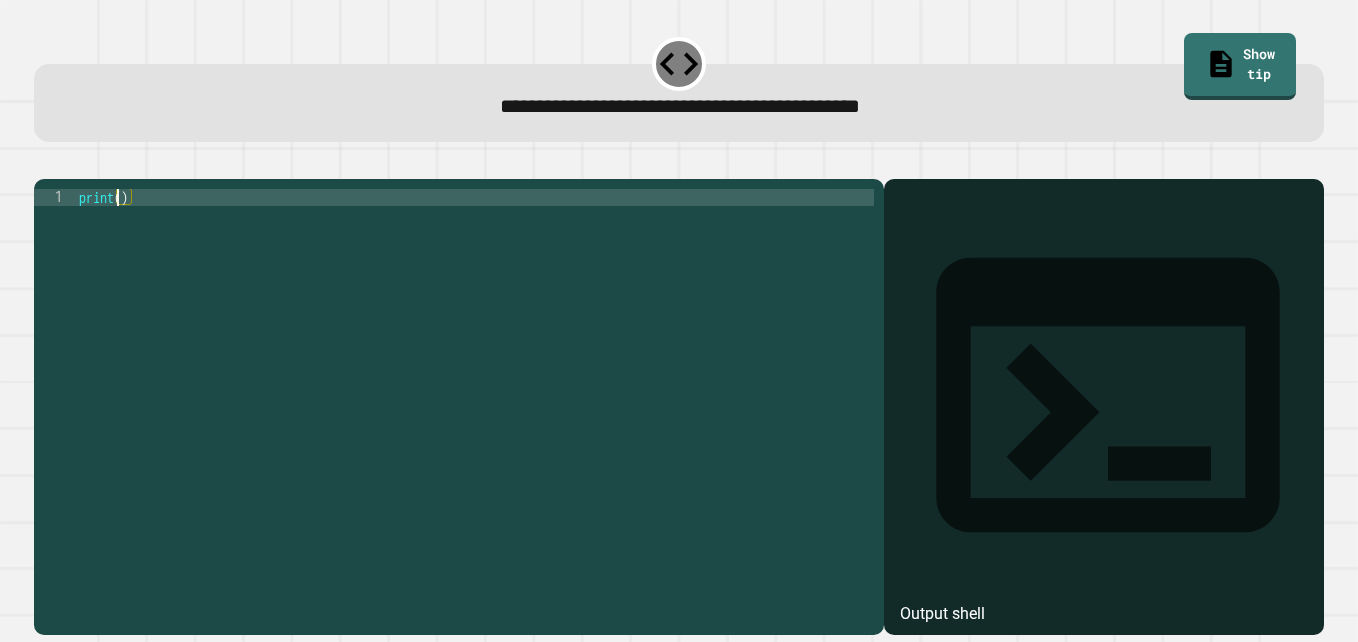 click on "print ( )" at bounding box center [474, 384] 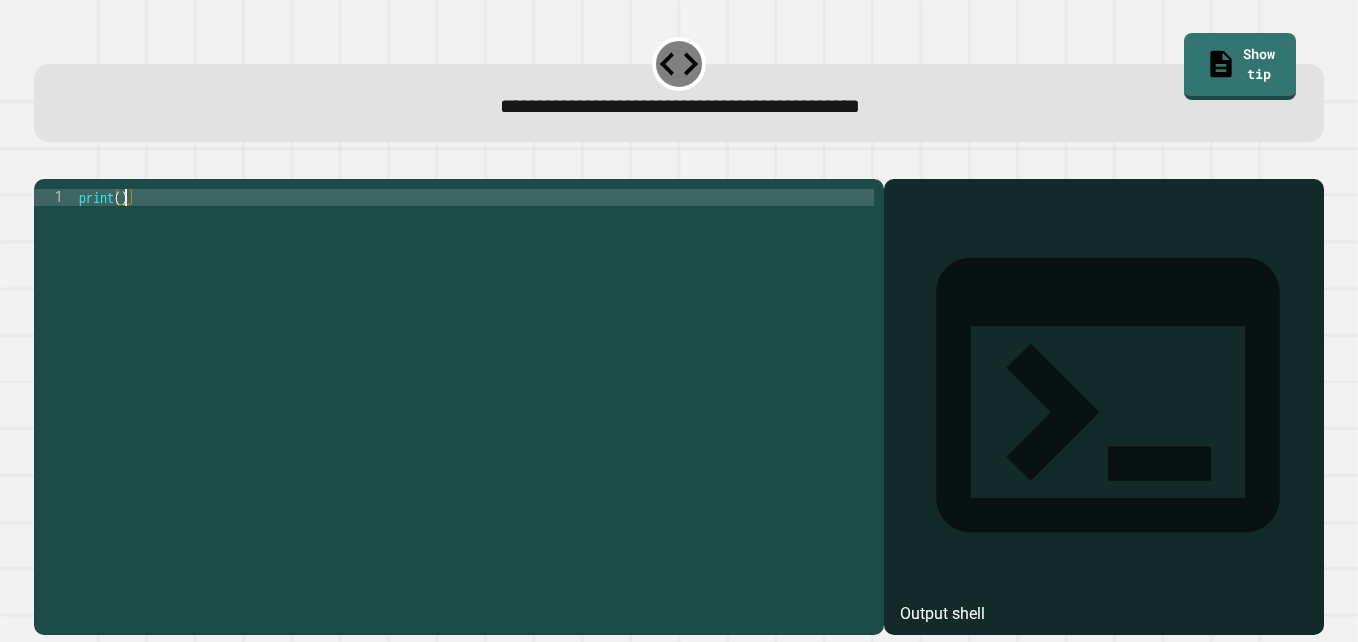 click on "print ( )" at bounding box center (474, 384) 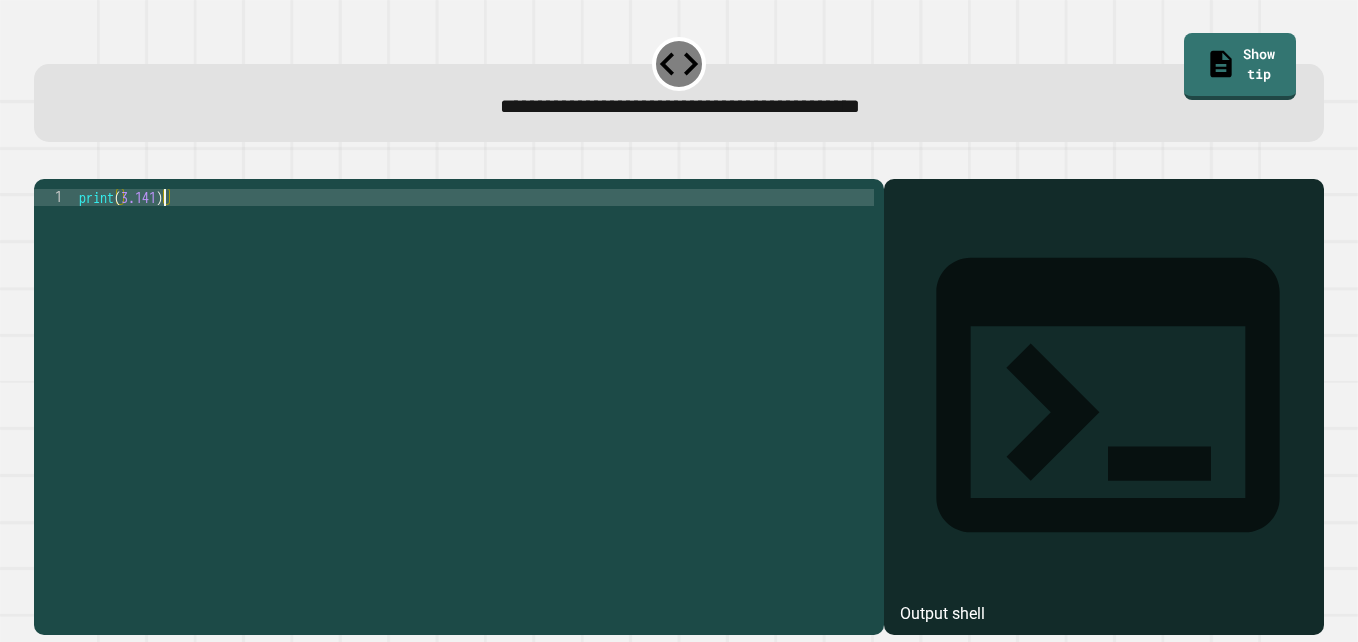 scroll, scrollTop: 0, scrollLeft: 6, axis: horizontal 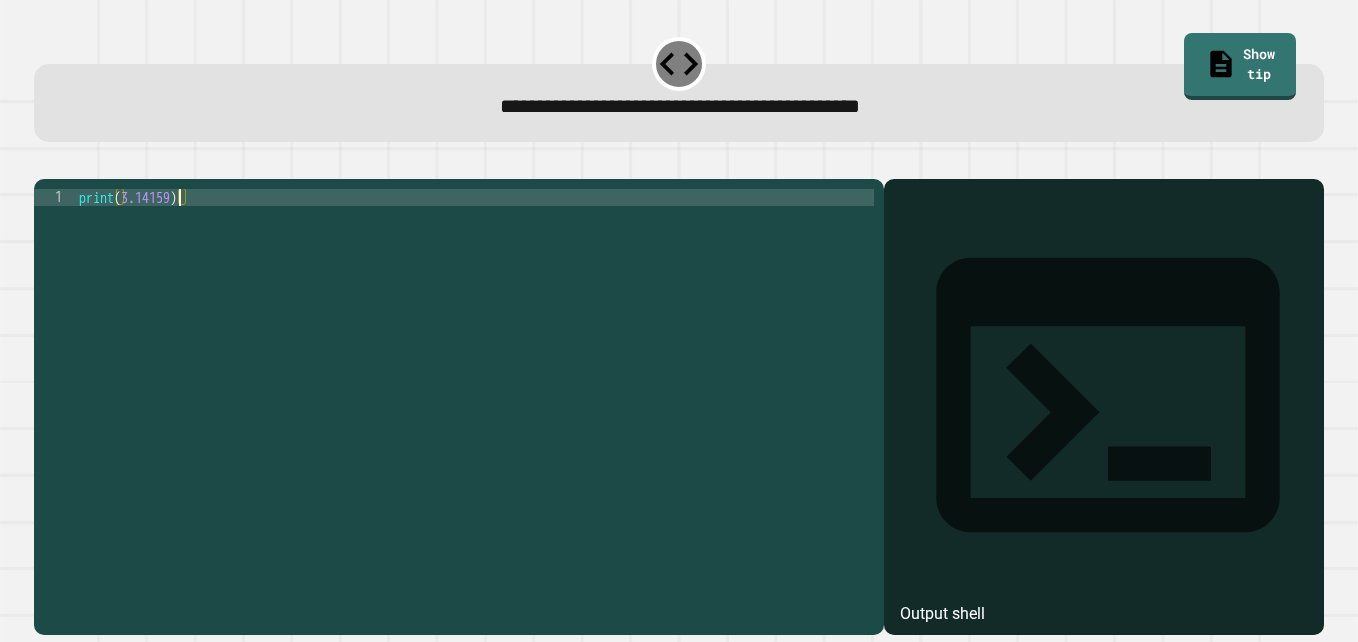 type on "**********" 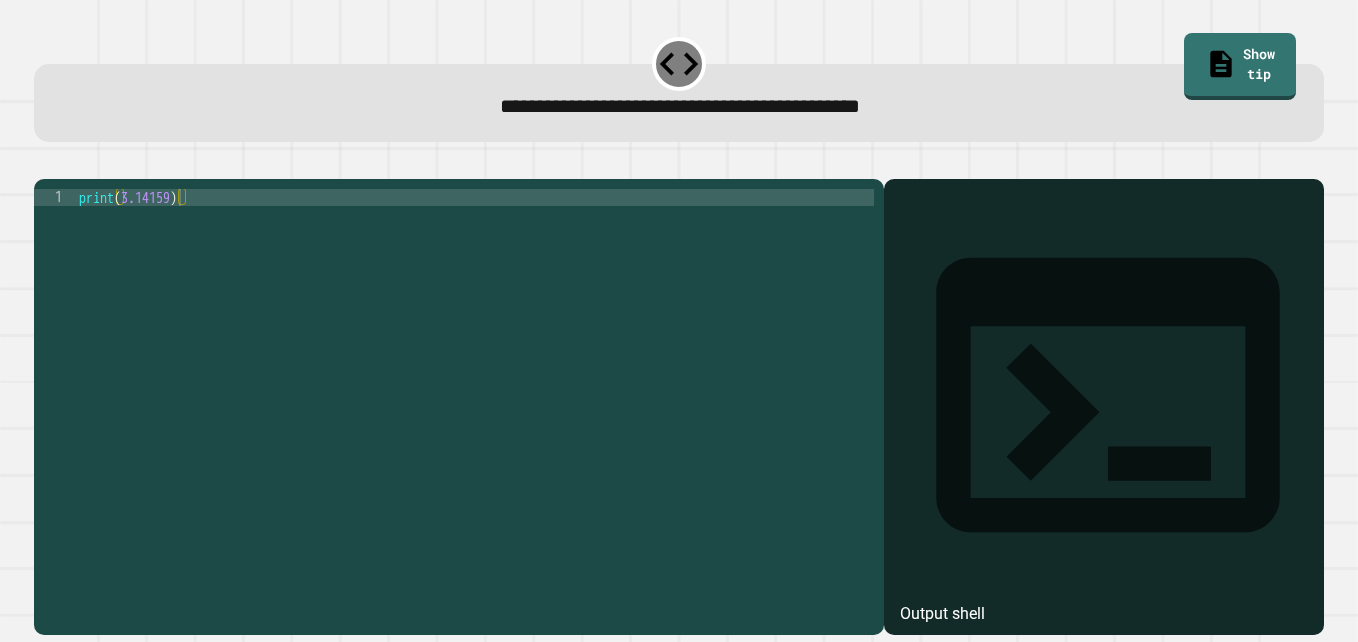 click at bounding box center (44, 163) 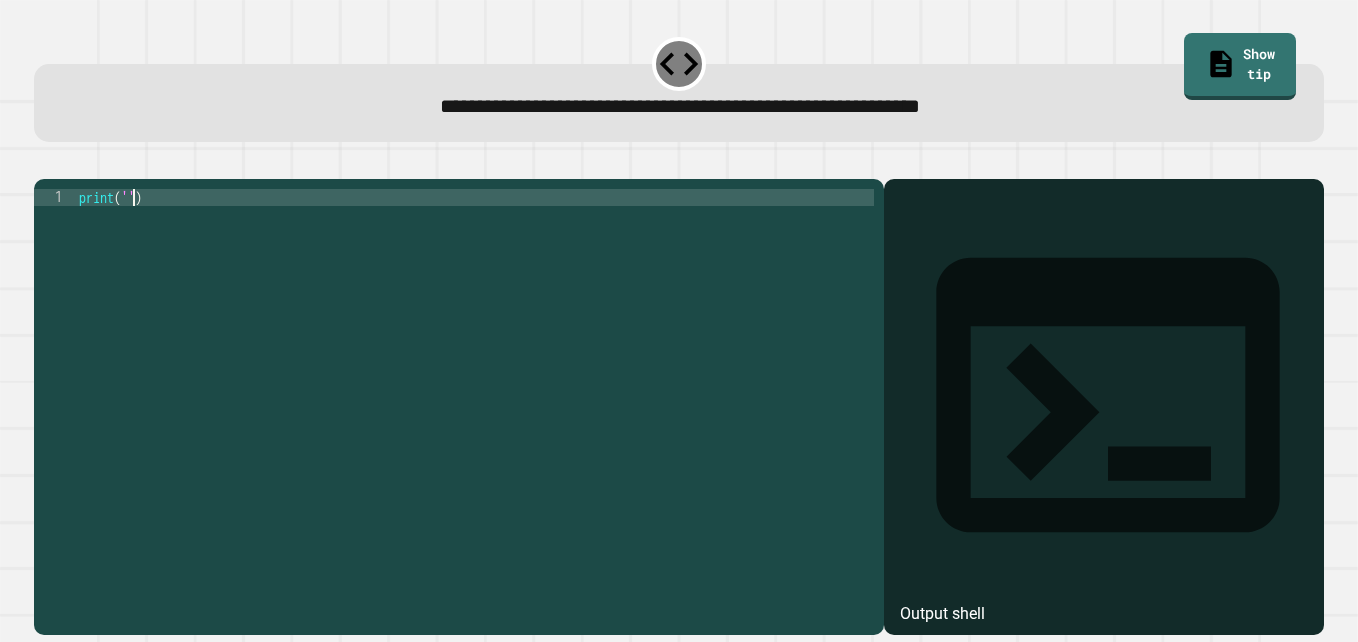 click on "print ( '' )" at bounding box center (474, 384) 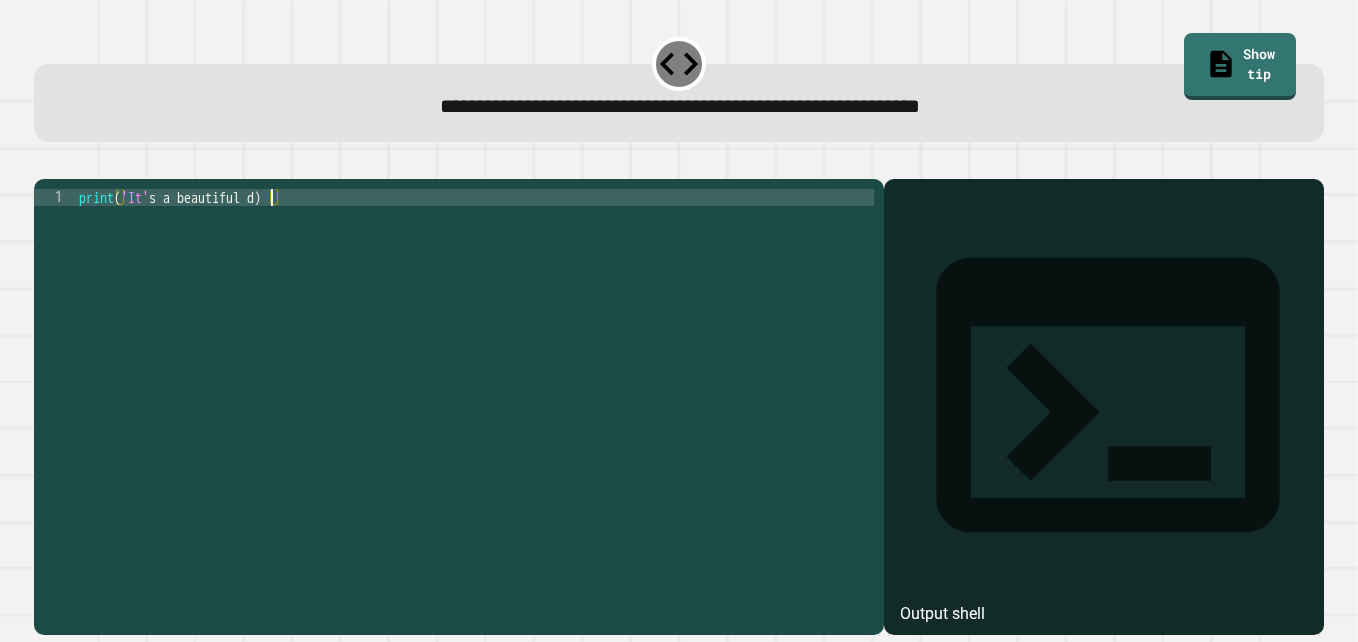 scroll, scrollTop: 0, scrollLeft: 14, axis: horizontal 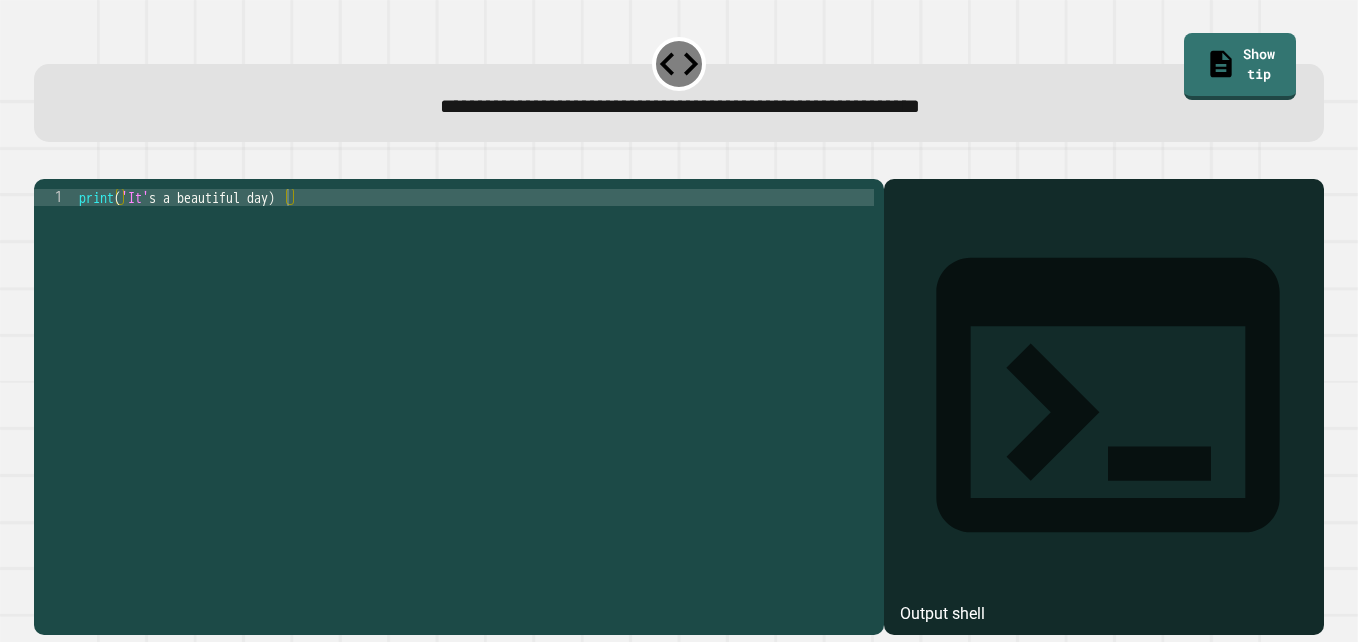 click at bounding box center [44, 163] 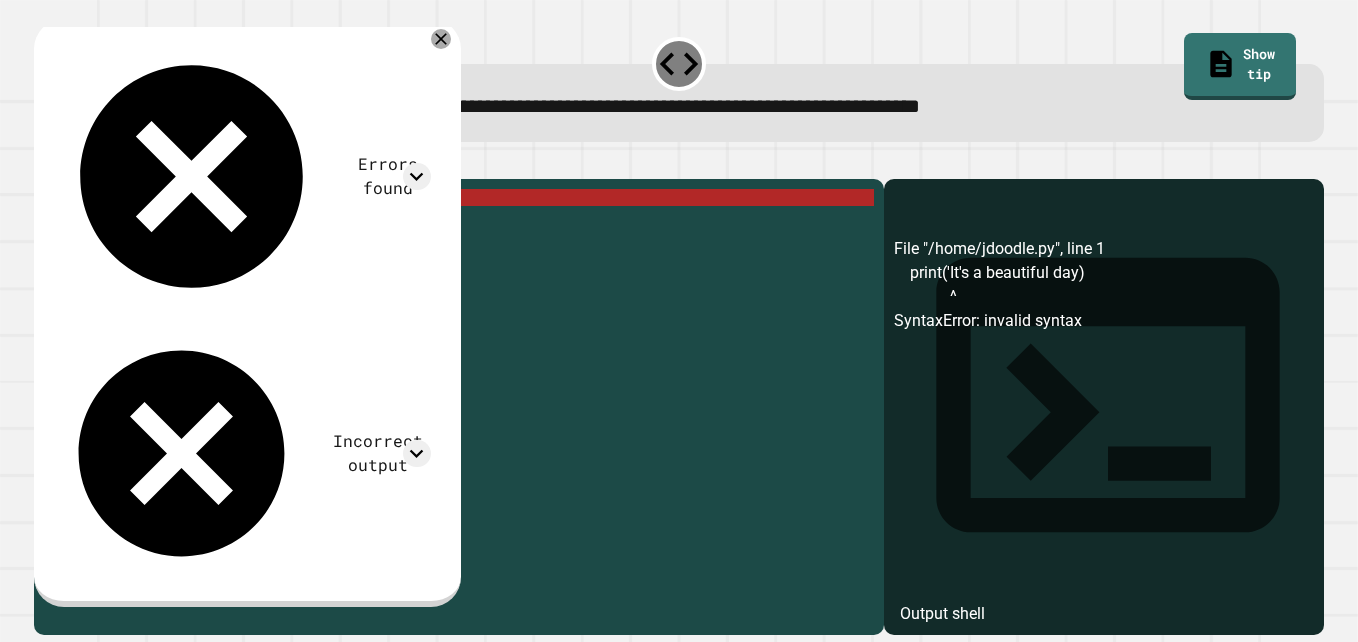 click on "print ( 'It' s   a   beautiful   day )" at bounding box center [474, 384] 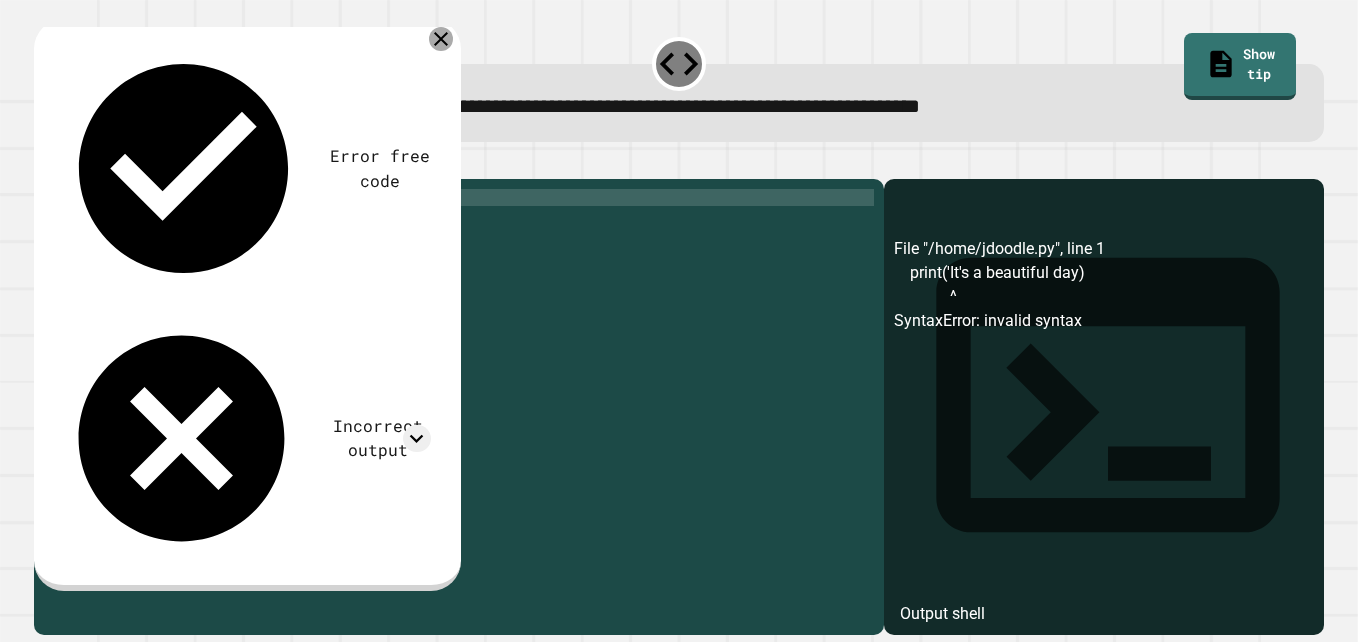 type on "**********" 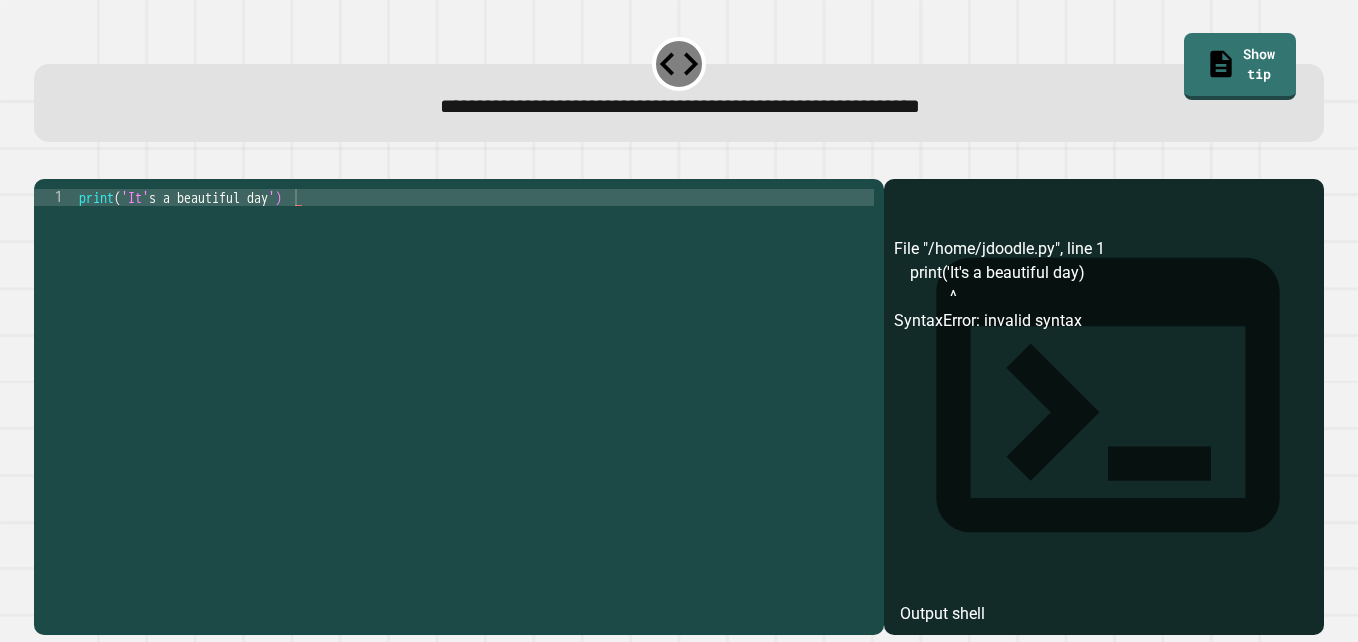 click at bounding box center (44, 163) 